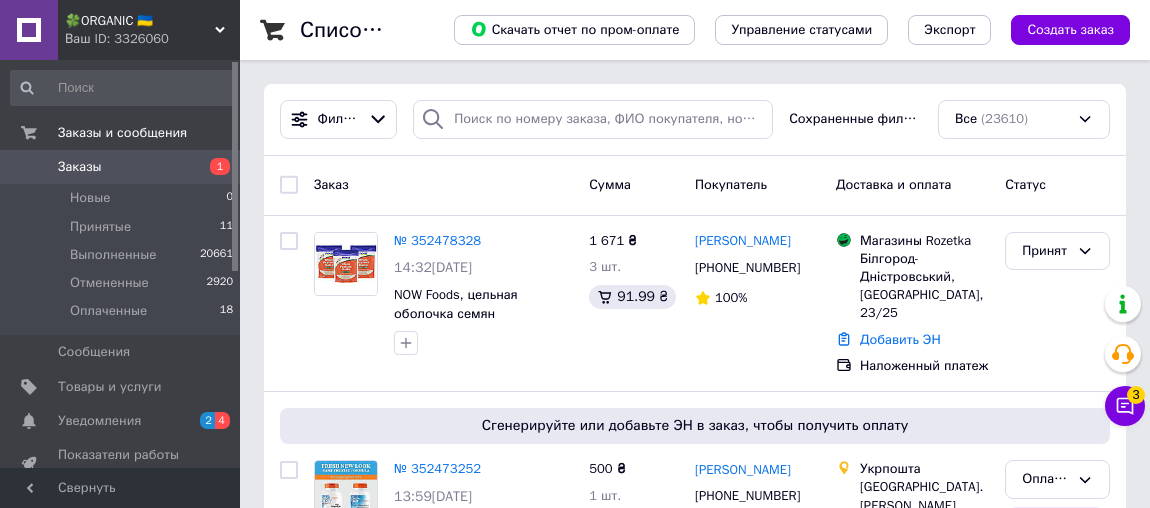 scroll, scrollTop: 0, scrollLeft: 0, axis: both 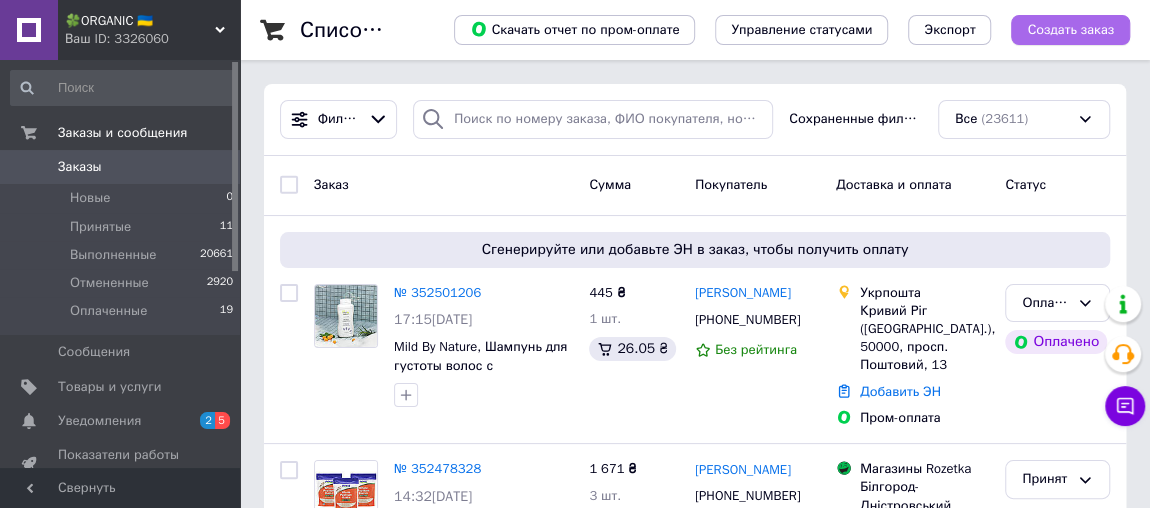 click on "Создать заказ" at bounding box center [1070, 30] 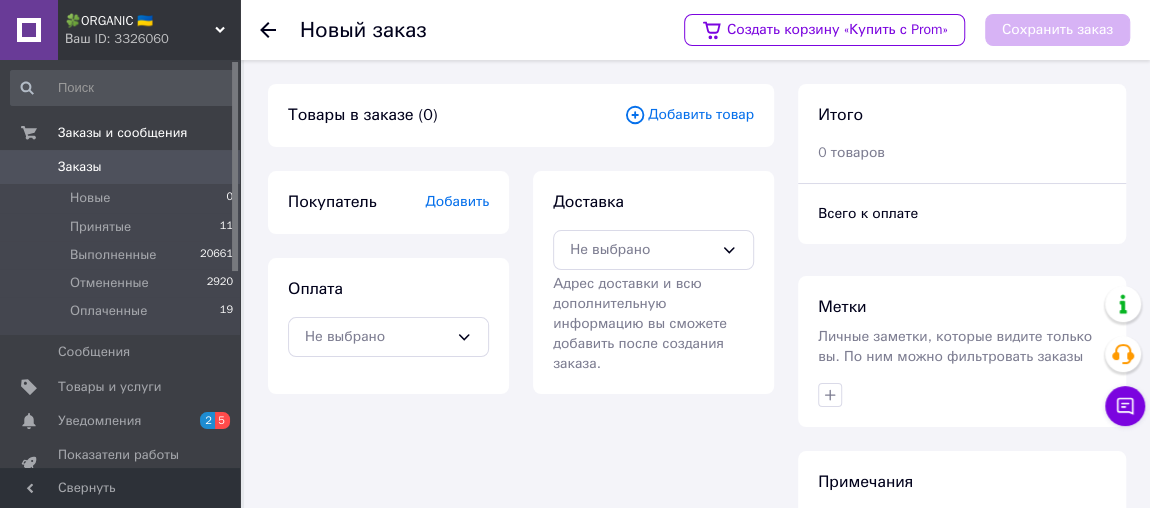 click on "Добавить товар" at bounding box center (689, 115) 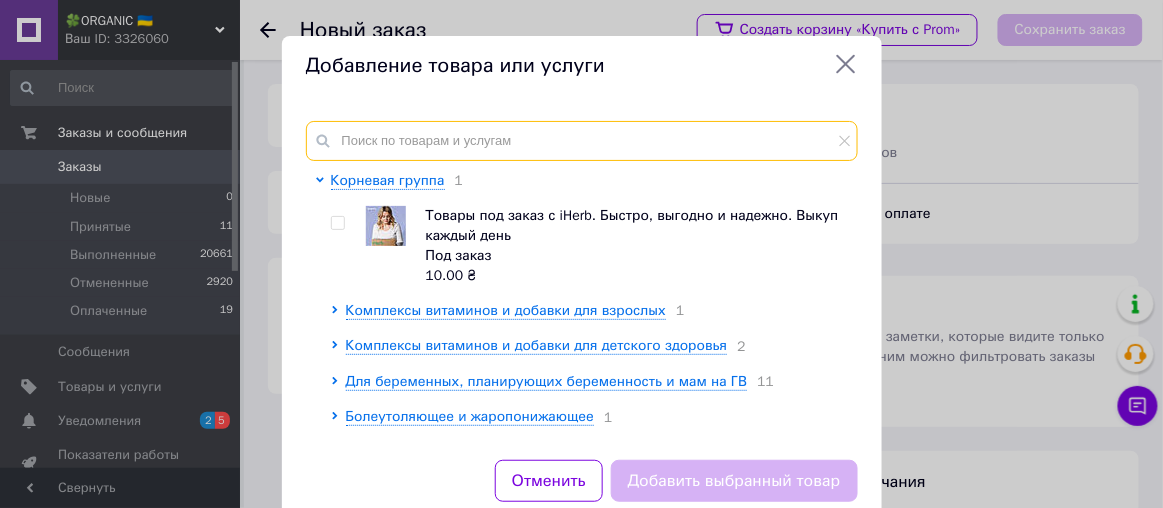 click at bounding box center [582, 141] 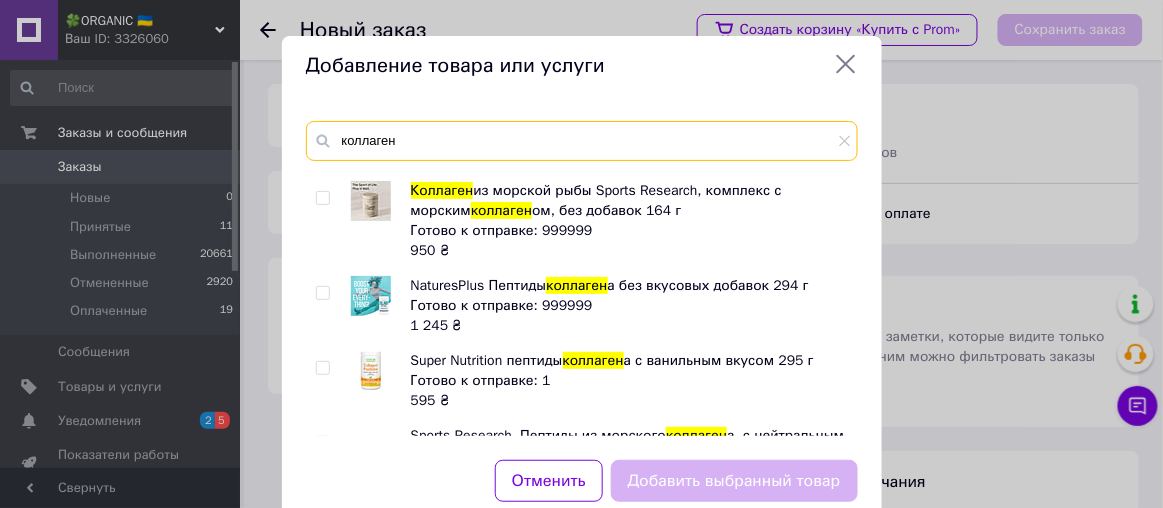 scroll, scrollTop: 1610, scrollLeft: 0, axis: vertical 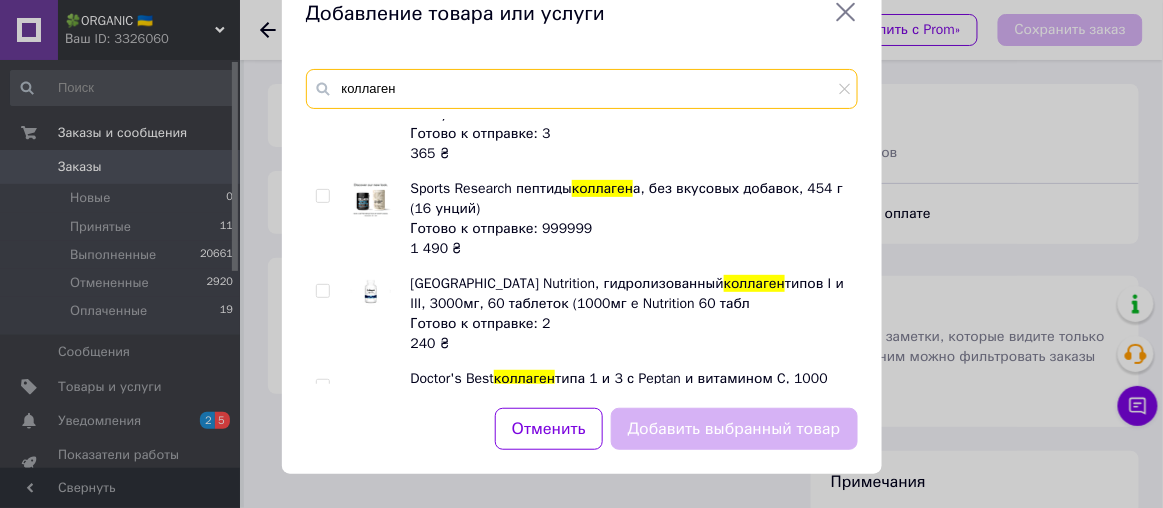 type on "коллаген" 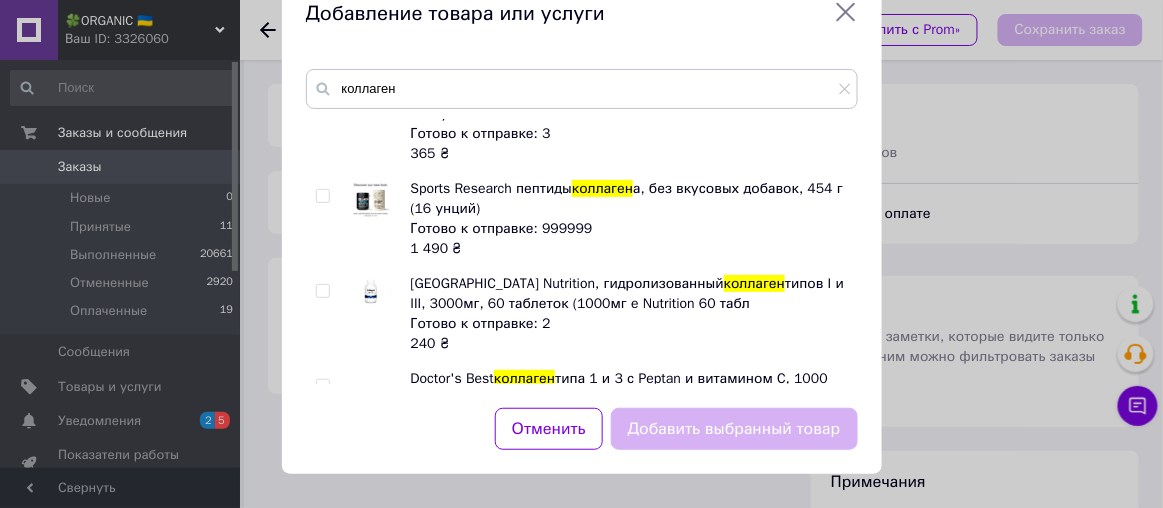 click at bounding box center [322, 291] 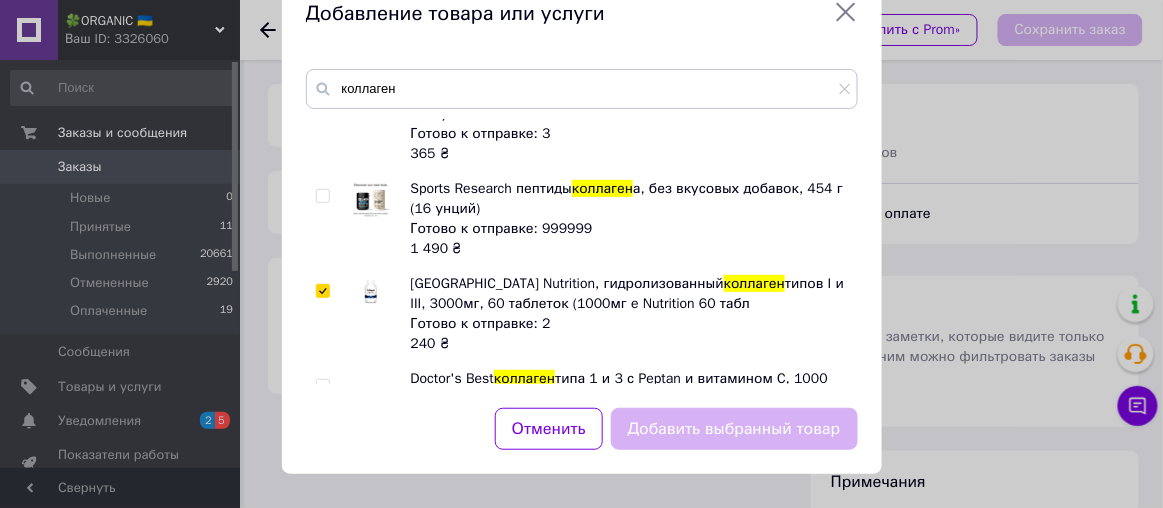 checkbox on "true" 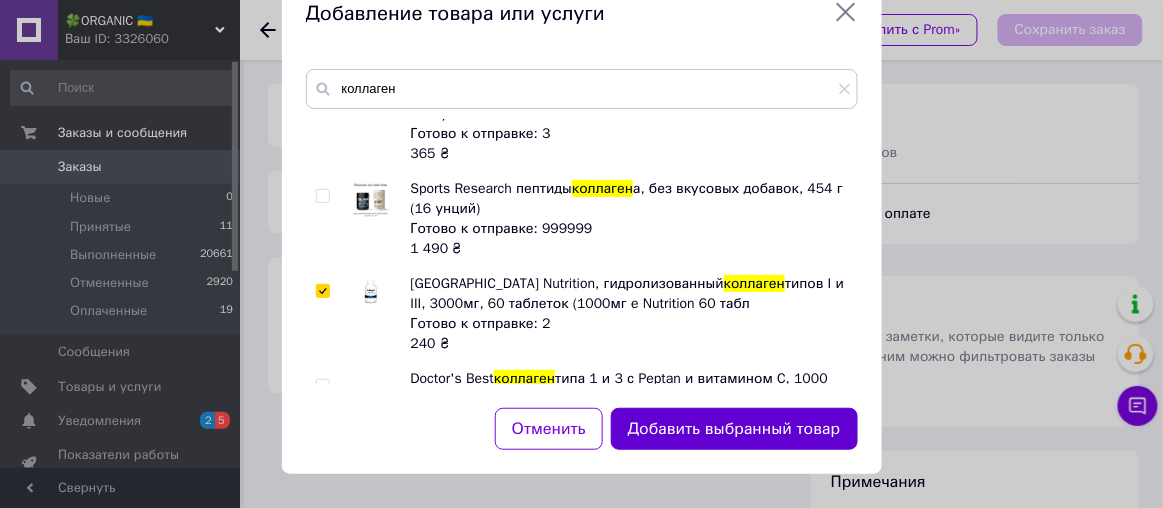 click on "Добавить выбранный товар" at bounding box center [734, 429] 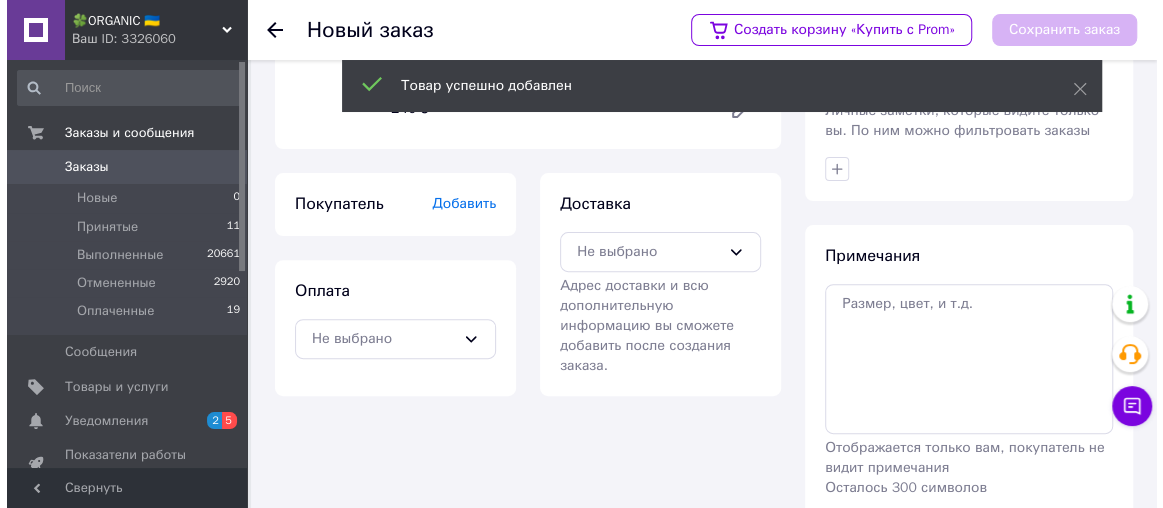 scroll, scrollTop: 230, scrollLeft: 0, axis: vertical 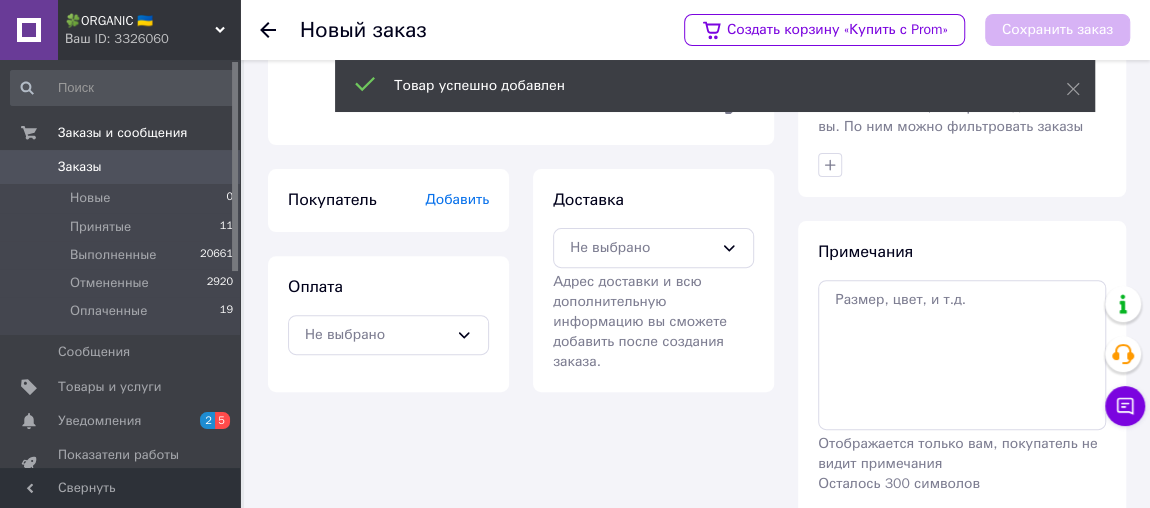 click on "Добавить" at bounding box center [457, 199] 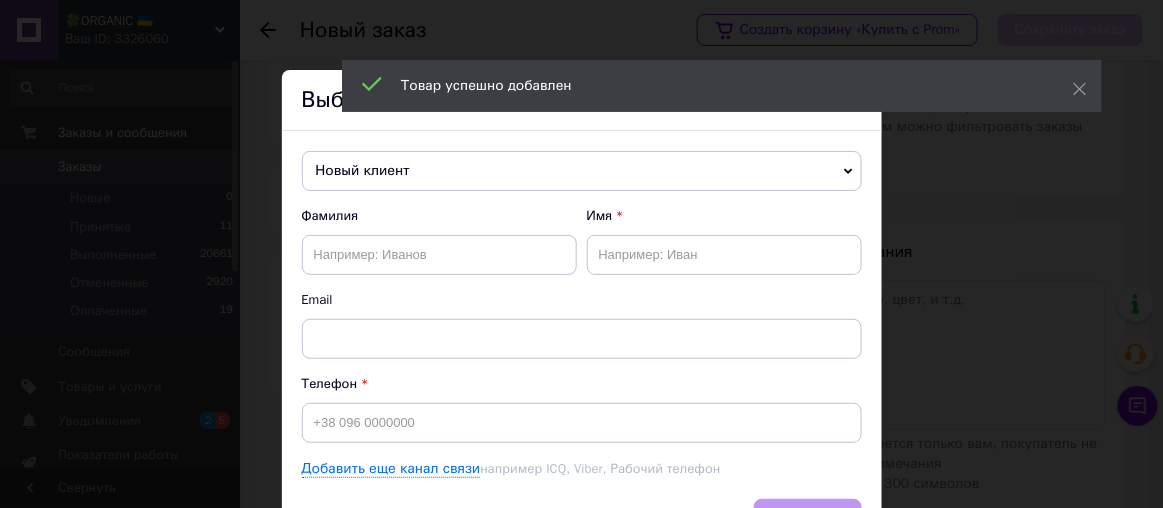click on "Новый клиент" at bounding box center [582, 171] 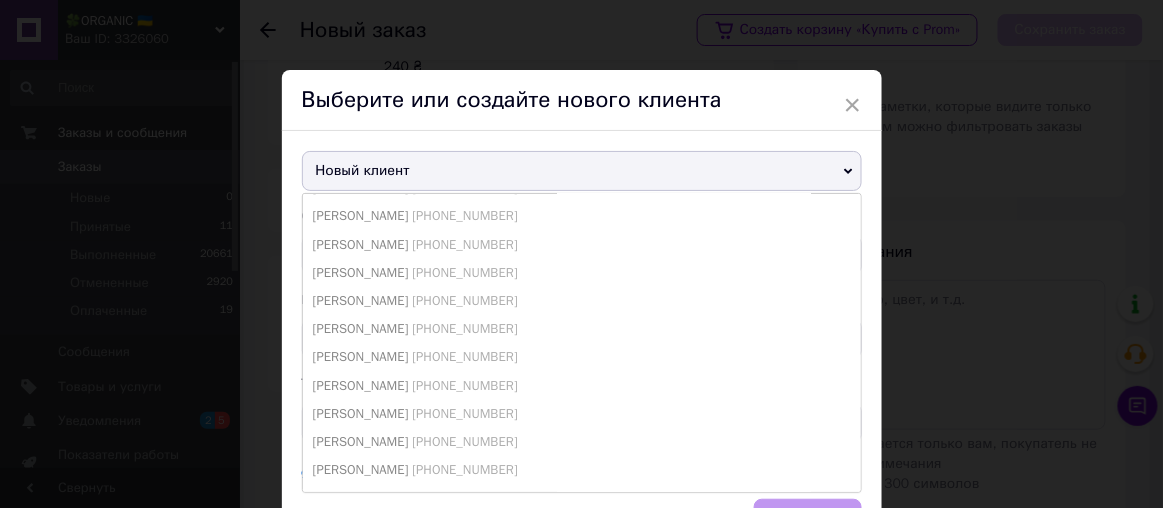 scroll, scrollTop: 352, scrollLeft: 0, axis: vertical 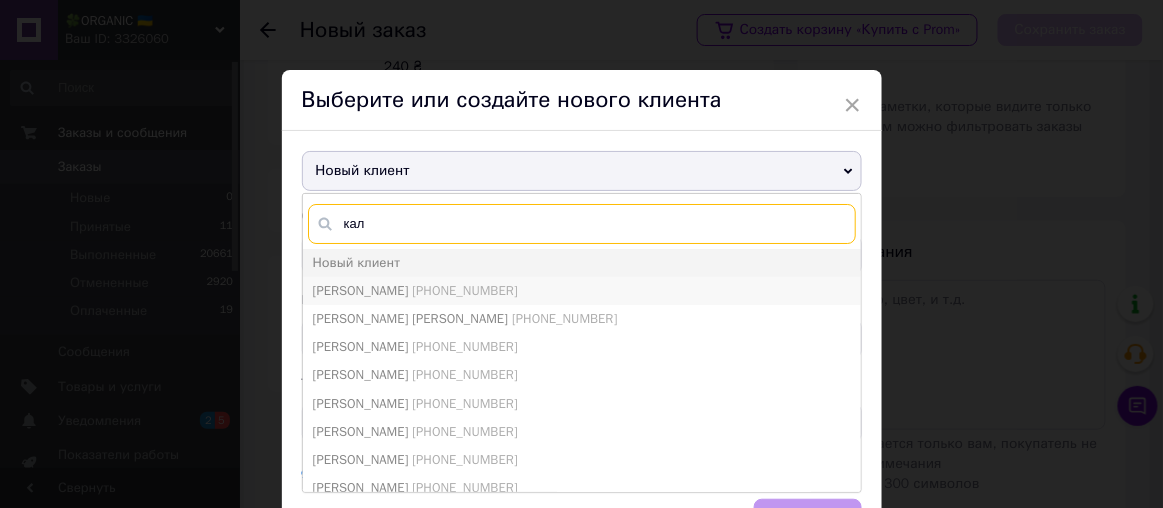 type on "кал" 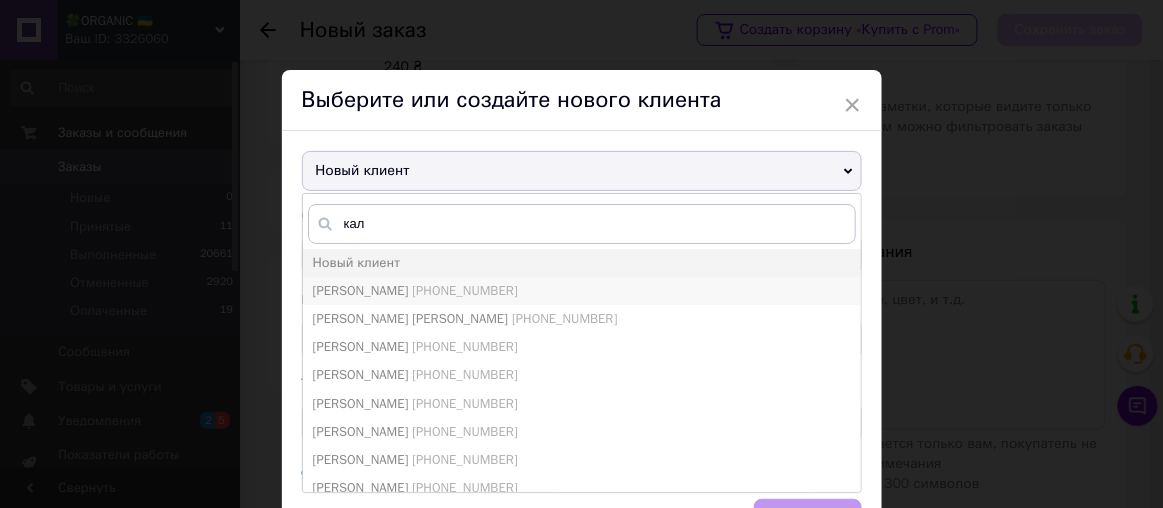 click on "[PERSON_NAME]" at bounding box center (361, 290) 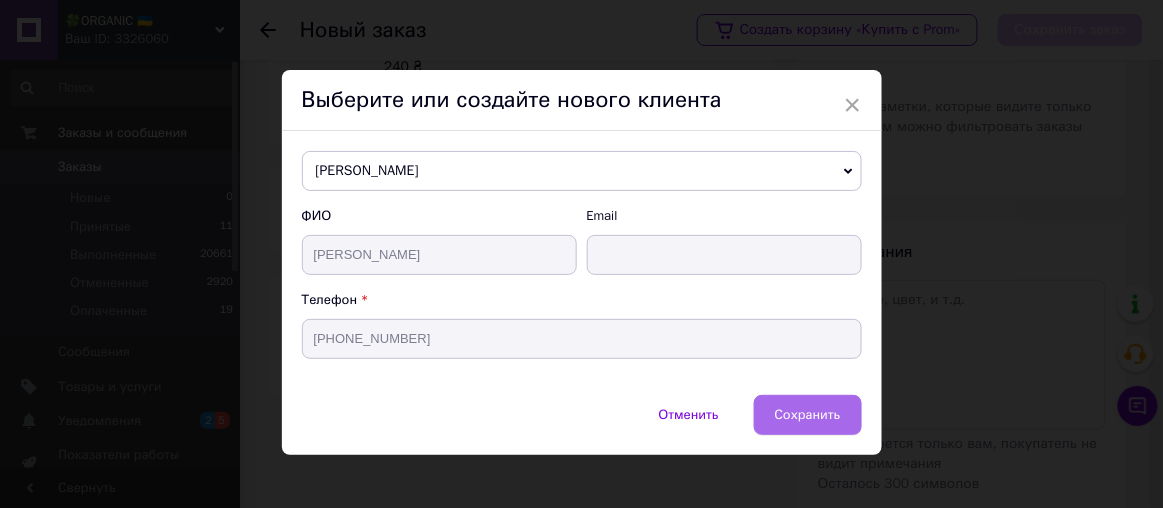 click on "Сохранить" at bounding box center [808, 414] 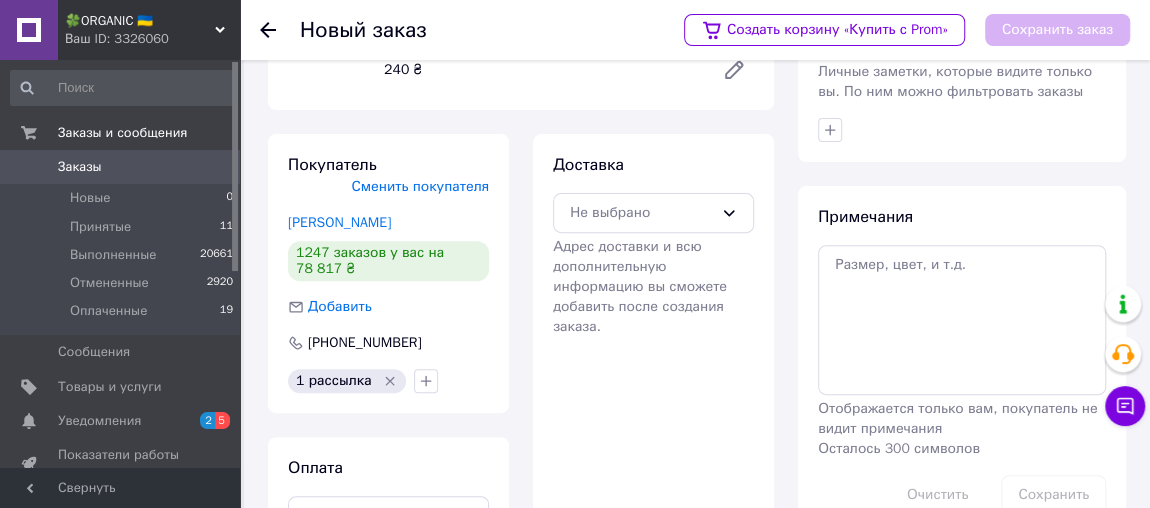 scroll, scrollTop: 315, scrollLeft: 0, axis: vertical 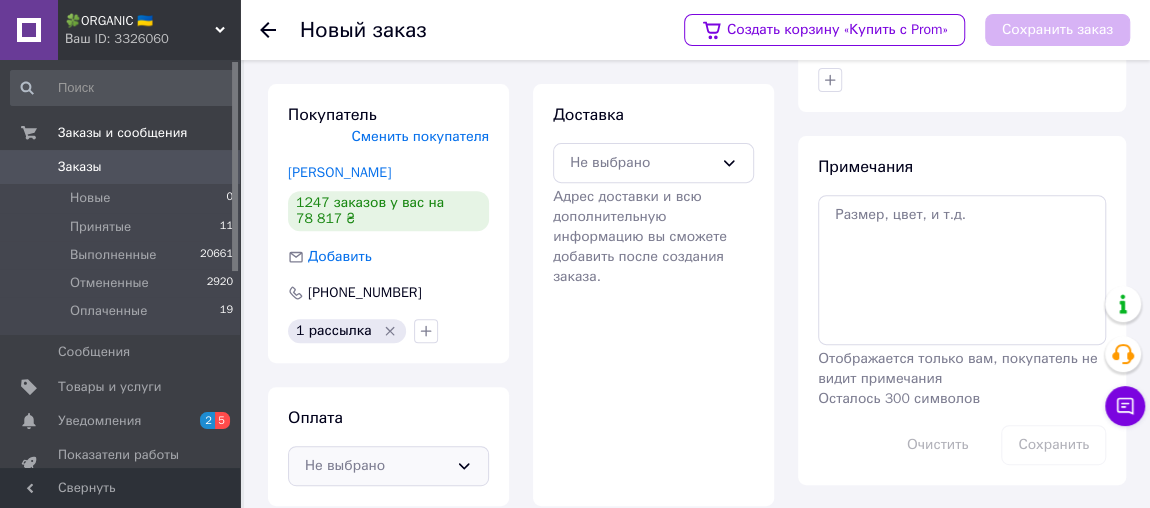 click on "Не выбрано" at bounding box center [388, 466] 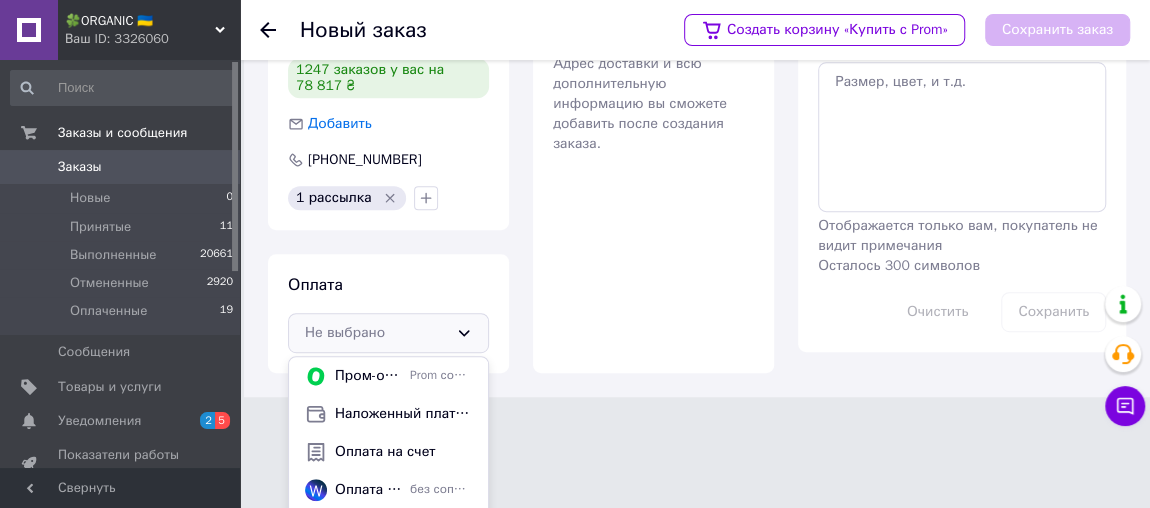 click on "Оплата на счет" at bounding box center [403, 452] 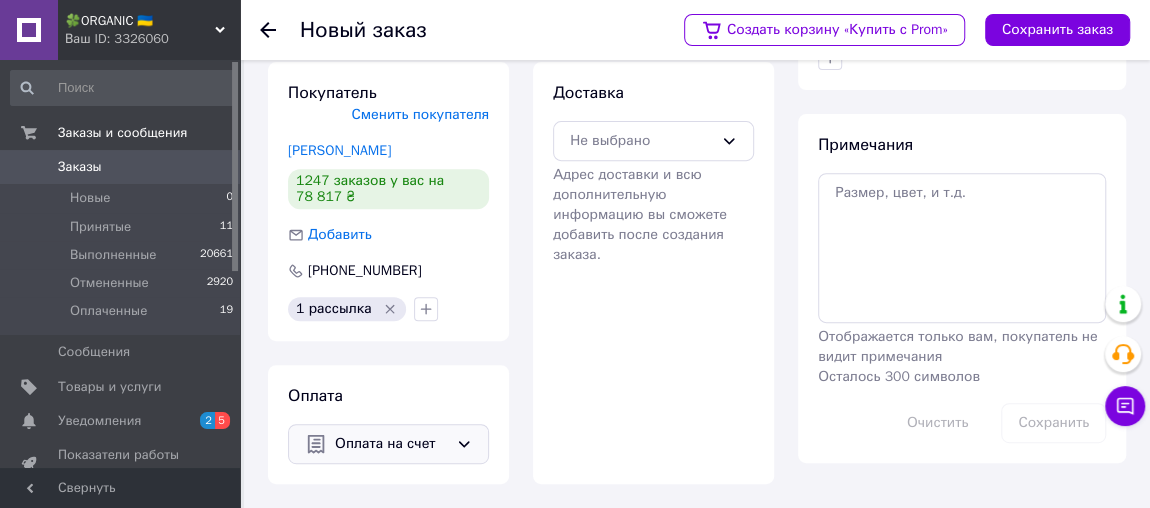 scroll, scrollTop: 315, scrollLeft: 0, axis: vertical 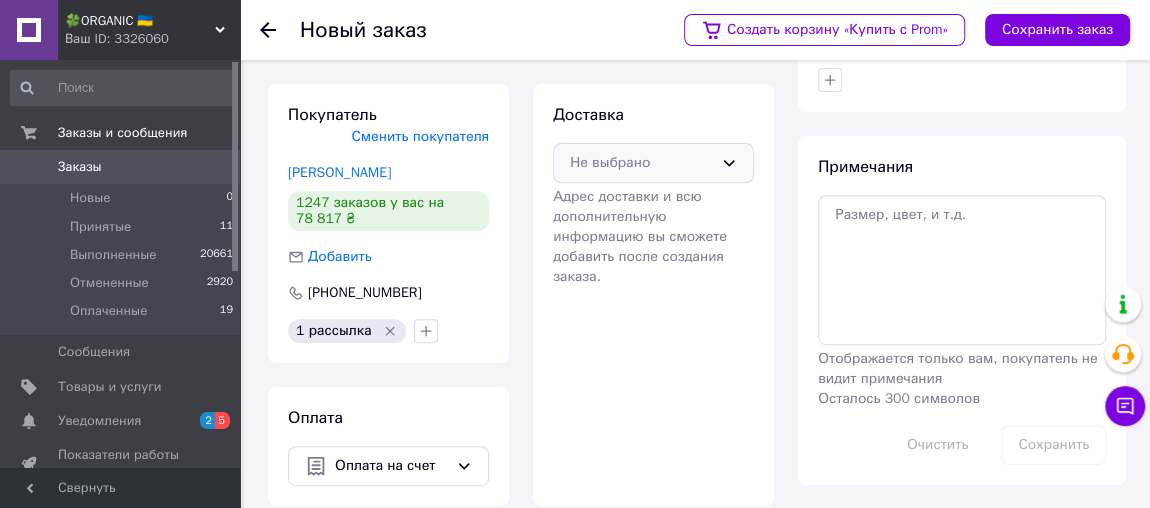 click on "Не выбрано" at bounding box center [653, 163] 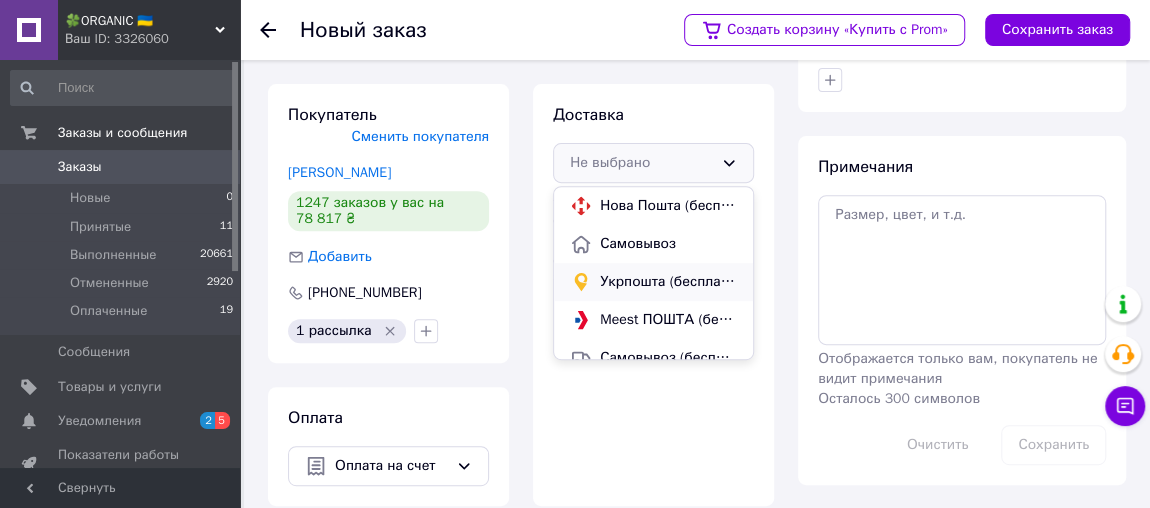 click on "Укрпошта (бесплатно от 1000 ₴)" at bounding box center (668, 282) 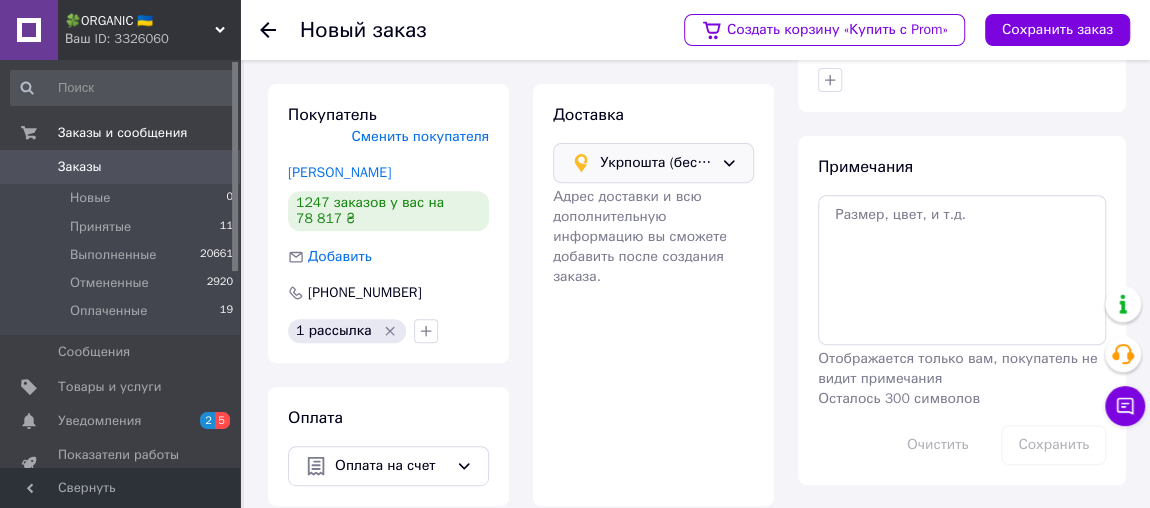 click on "Укрпошта (бесплатно от 1000 ₴)" at bounding box center [656, 163] 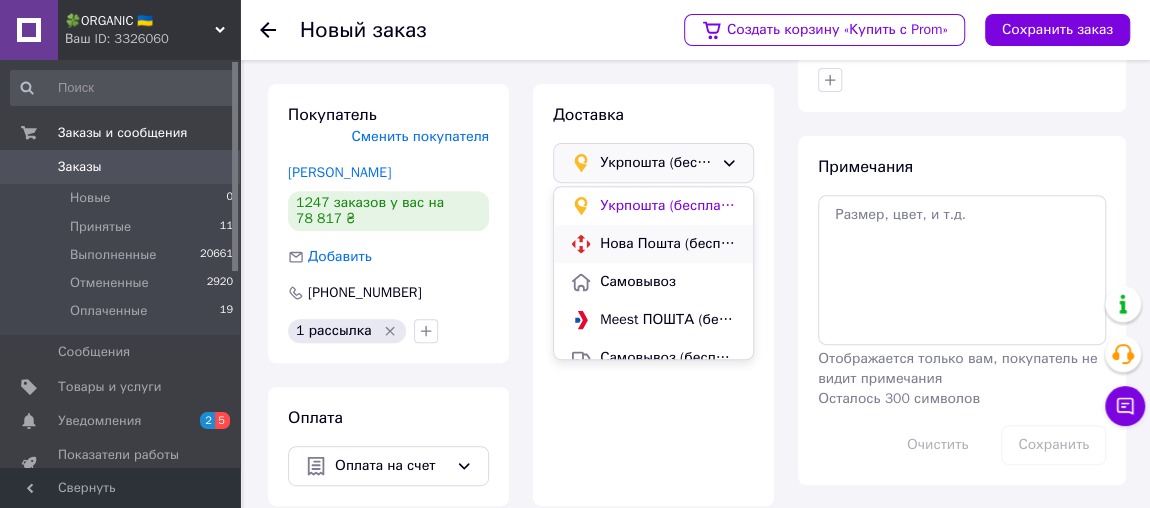 click on "Нова Пошта (бесплатно от 3000 ₴)" at bounding box center [668, 244] 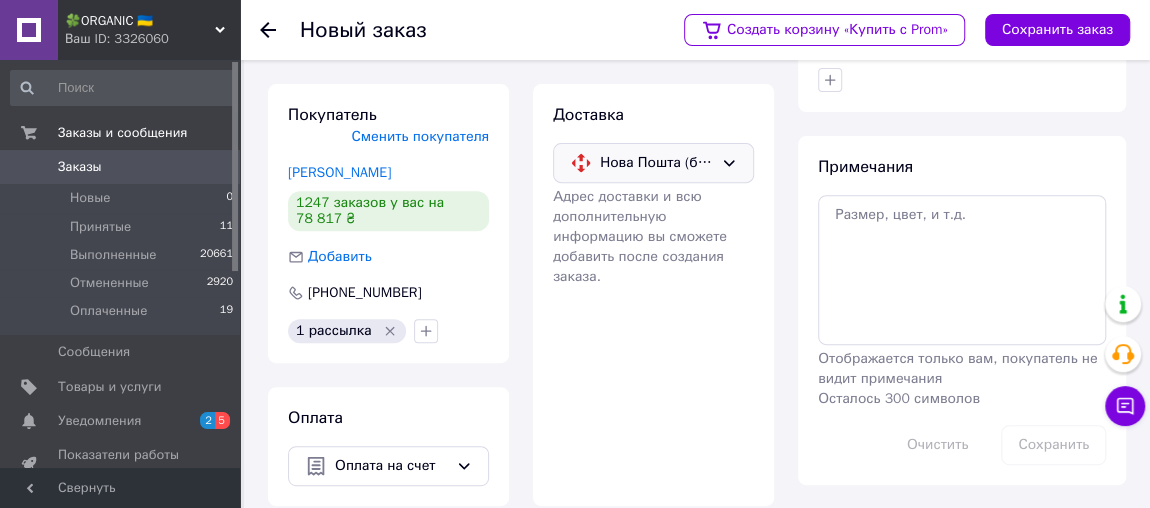 scroll, scrollTop: 0, scrollLeft: 0, axis: both 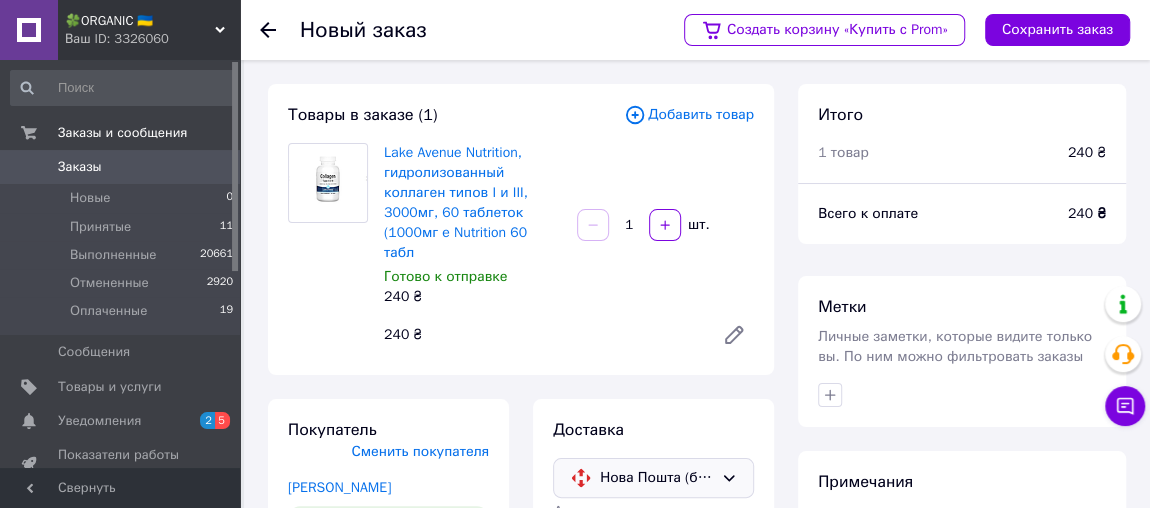 click on "Нова Пошта (бесплатно от 3000 ₴)" at bounding box center [656, 478] 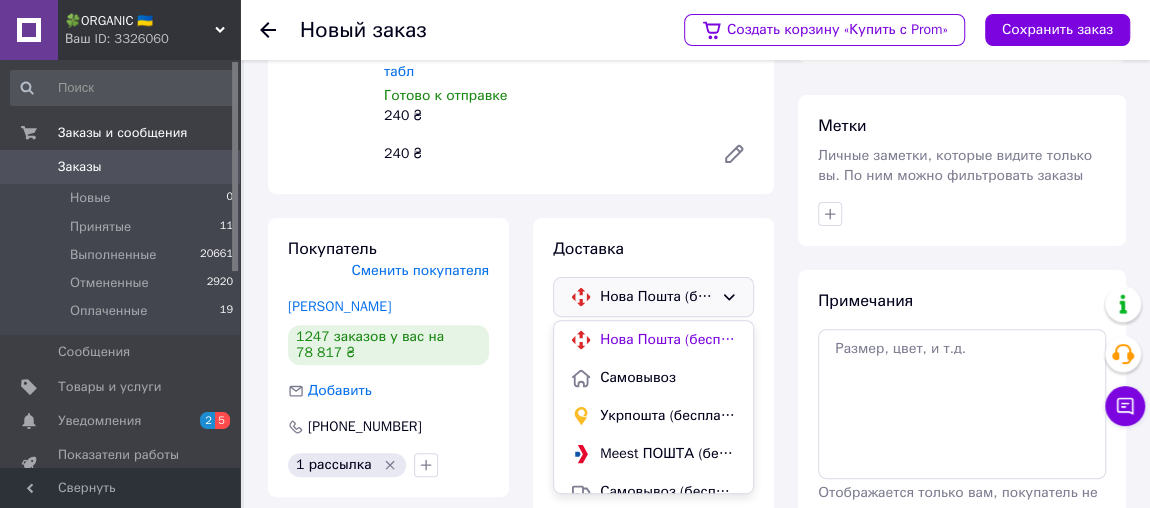 scroll, scrollTop: 183, scrollLeft: 0, axis: vertical 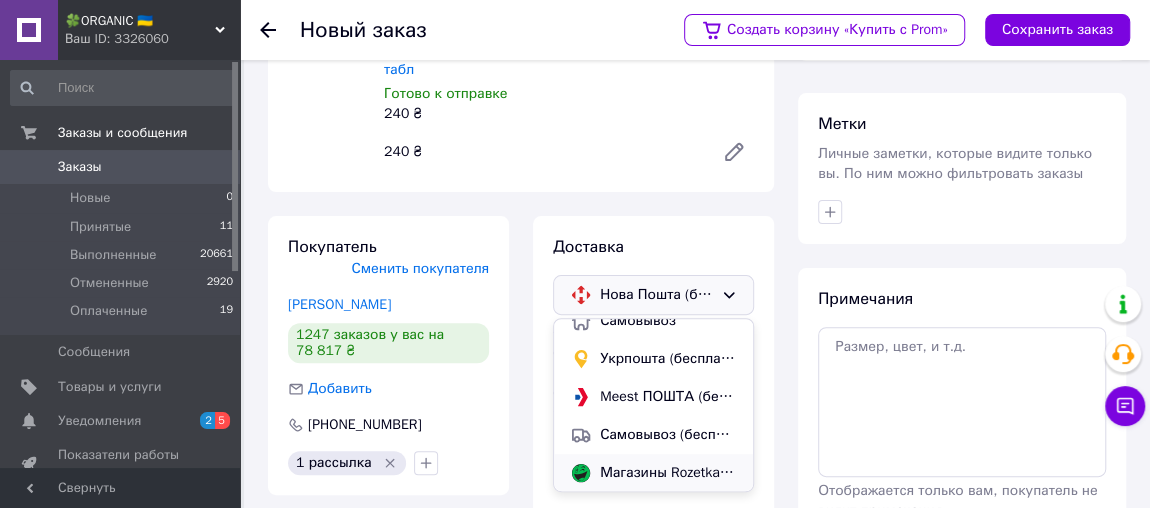 click on "Магазины Rozetka (платная)" at bounding box center [668, 473] 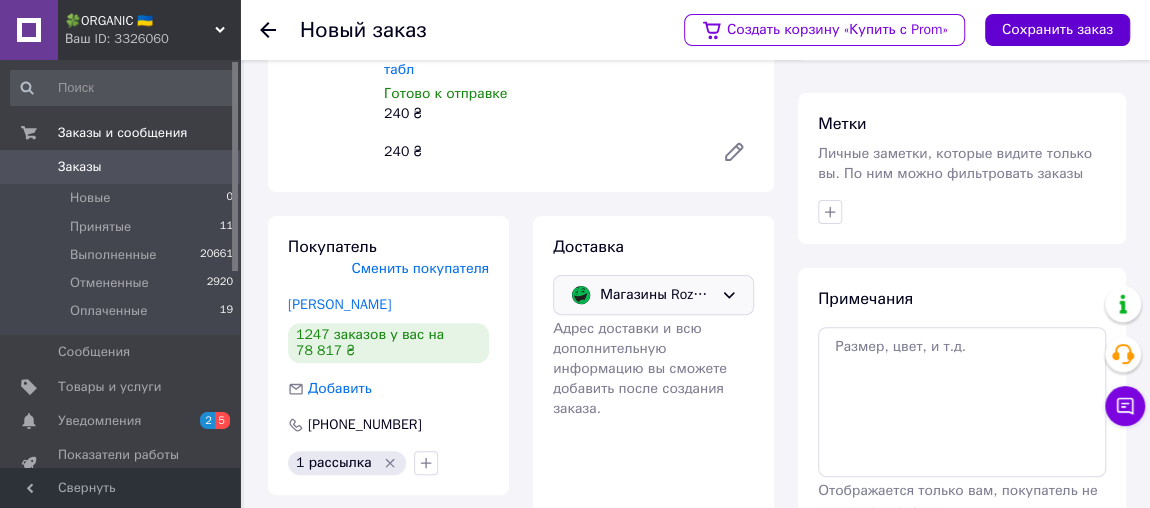 click on "Сохранить заказ" at bounding box center [1057, 30] 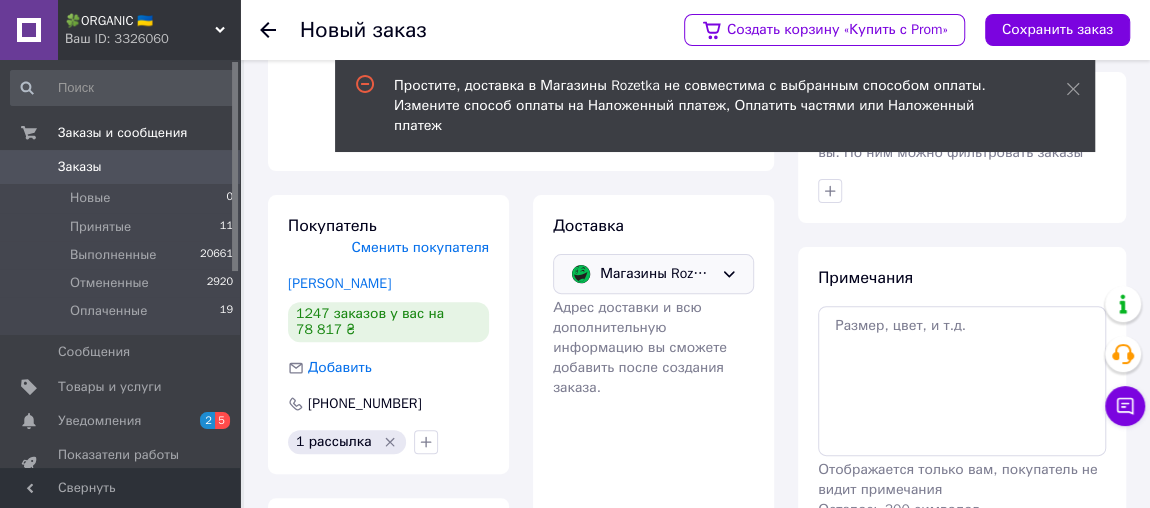 scroll, scrollTop: 201, scrollLeft: 0, axis: vertical 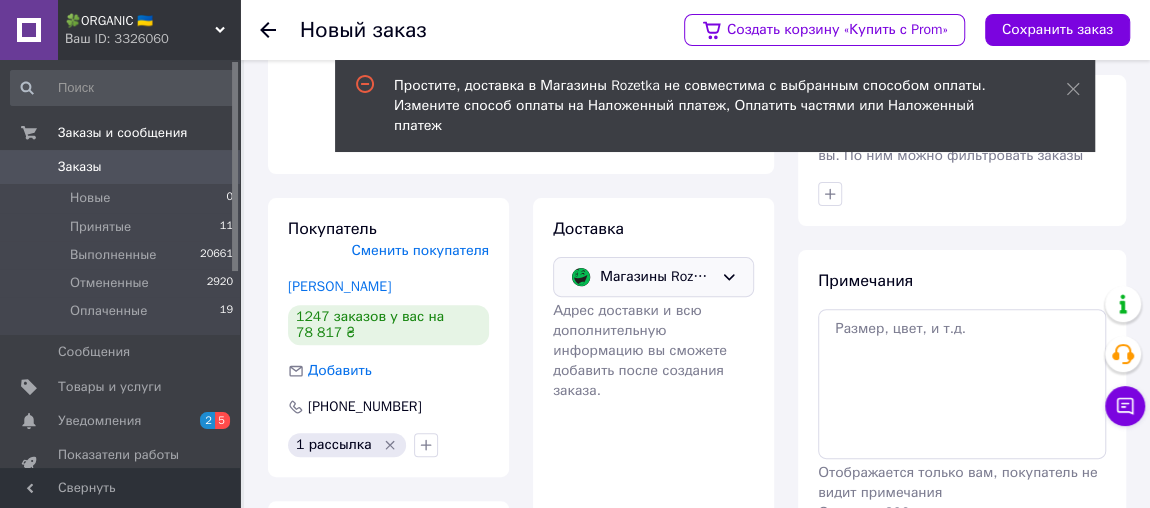 click on "Магазины Rozetka (платная)" at bounding box center (656, 277) 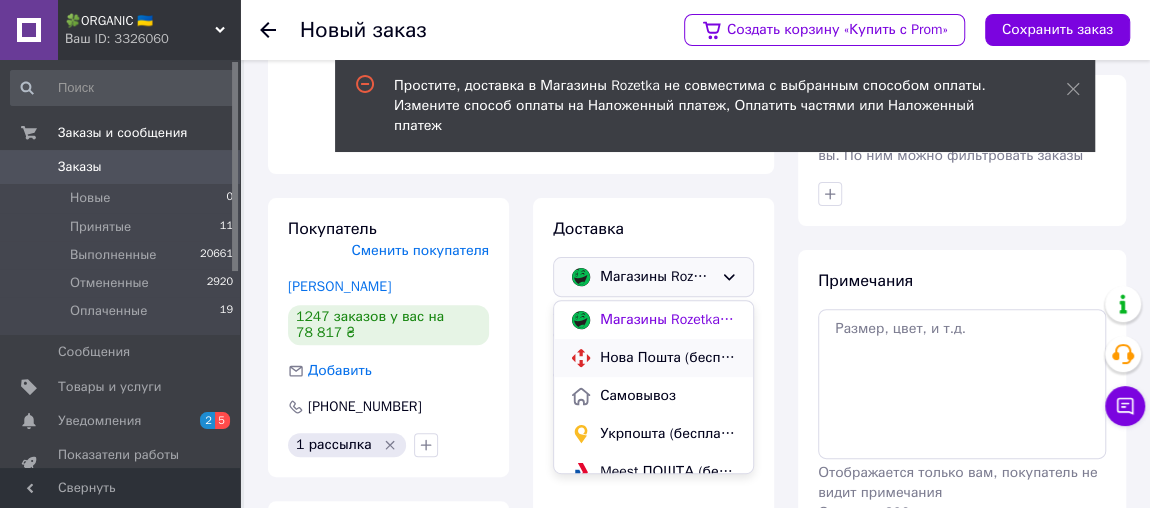 click on "Нова Пошта (бесплатно от 3000 ₴)" at bounding box center (668, 358) 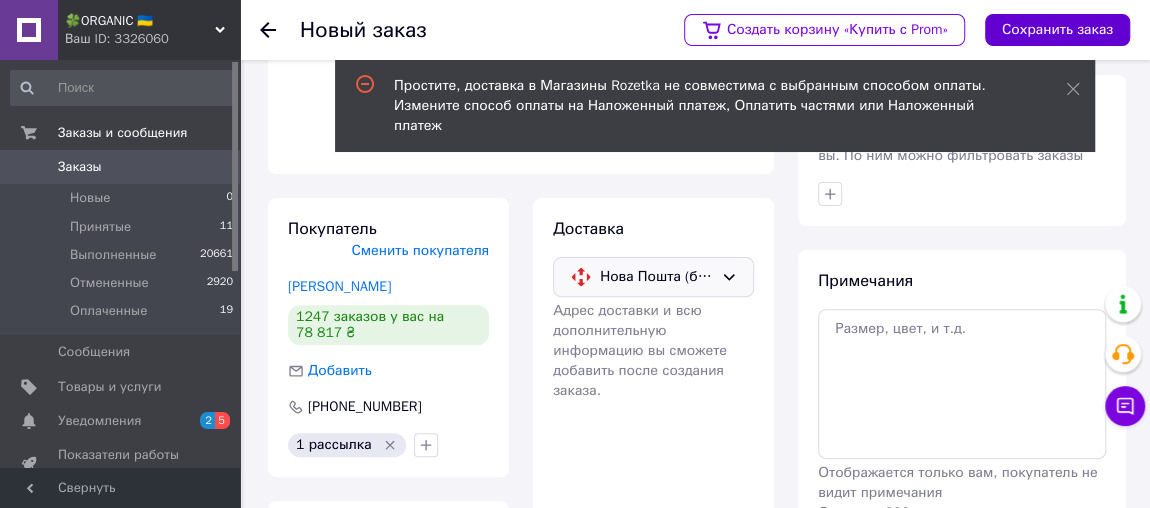 click on "Сохранить заказ" at bounding box center (1057, 30) 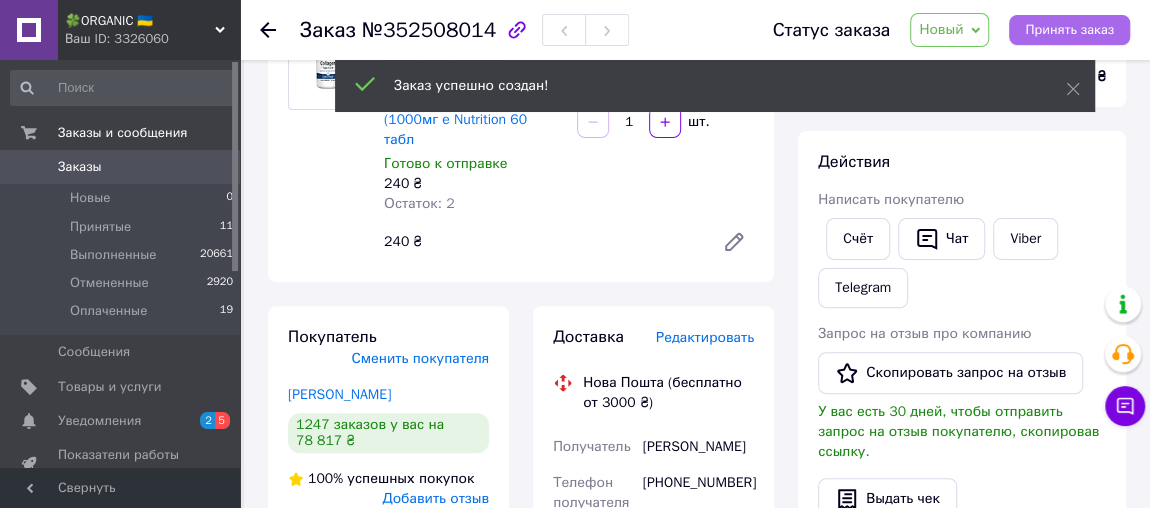 click on "Принять заказ" at bounding box center (1069, 30) 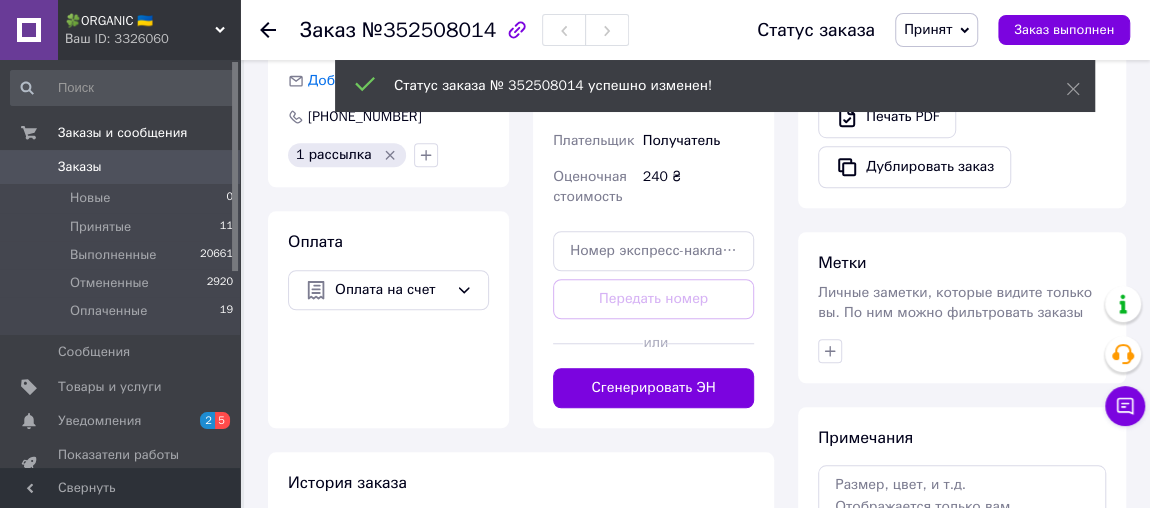 scroll, scrollTop: 677, scrollLeft: 0, axis: vertical 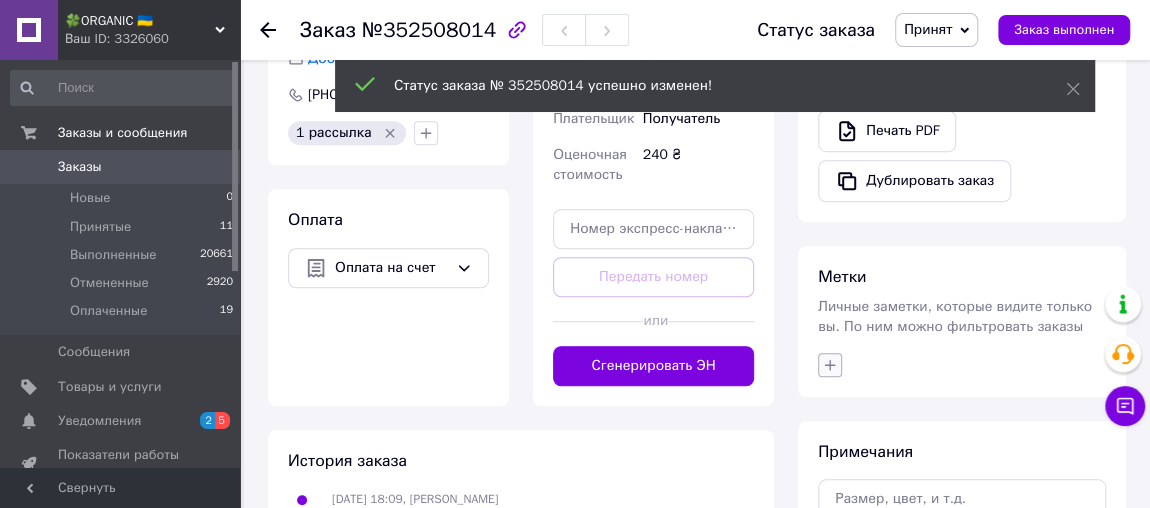 click 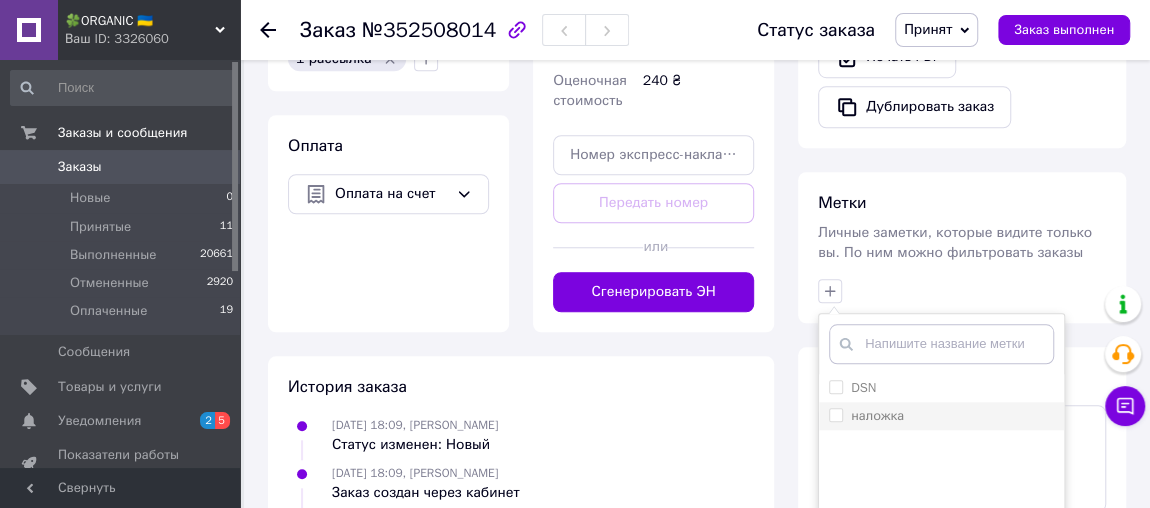scroll, scrollTop: 755, scrollLeft: 0, axis: vertical 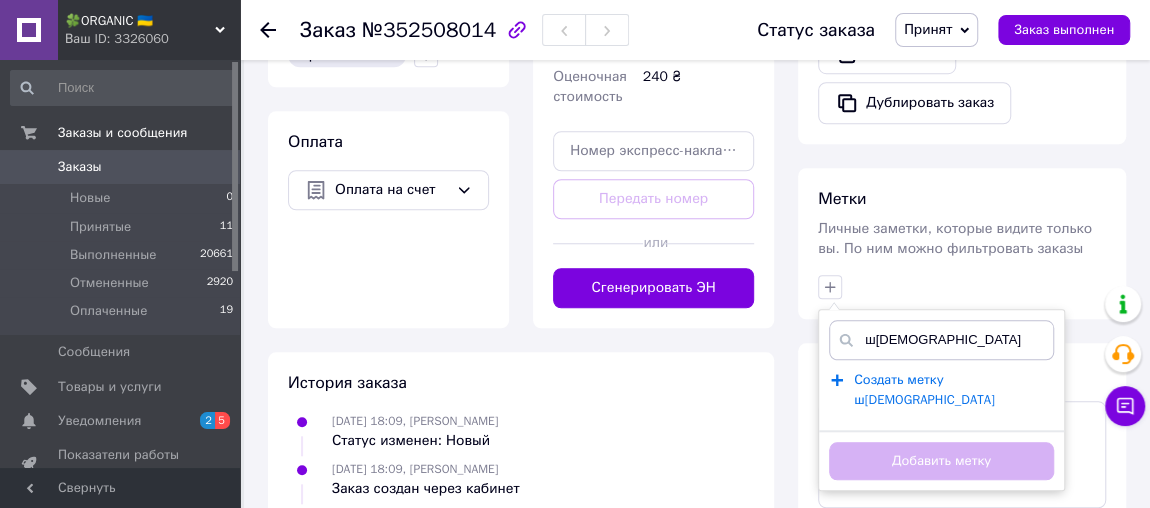 type on "ш[DEMOGRAPHIC_DATA]" 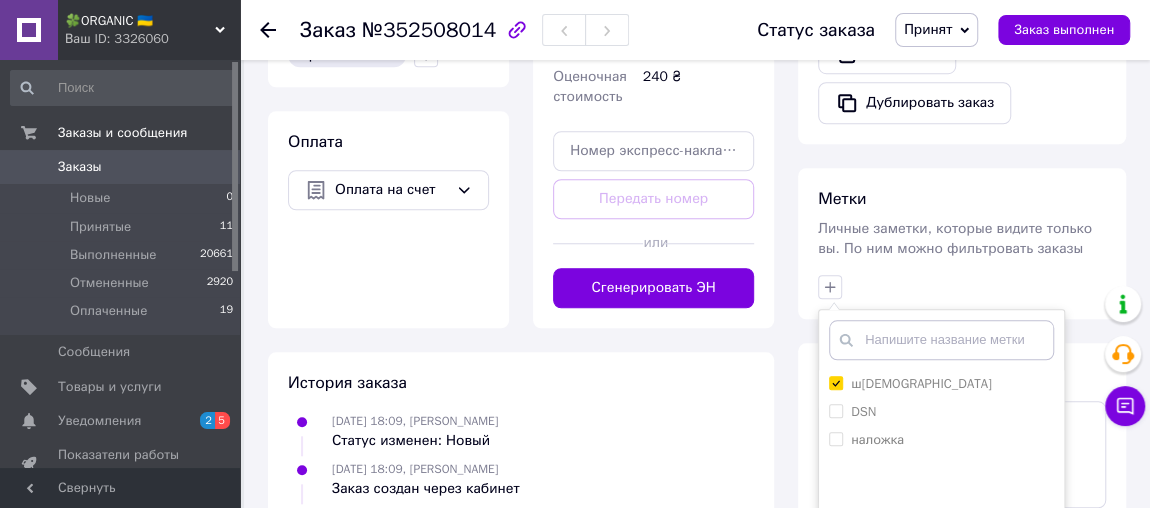 scroll, scrollTop: 855, scrollLeft: 0, axis: vertical 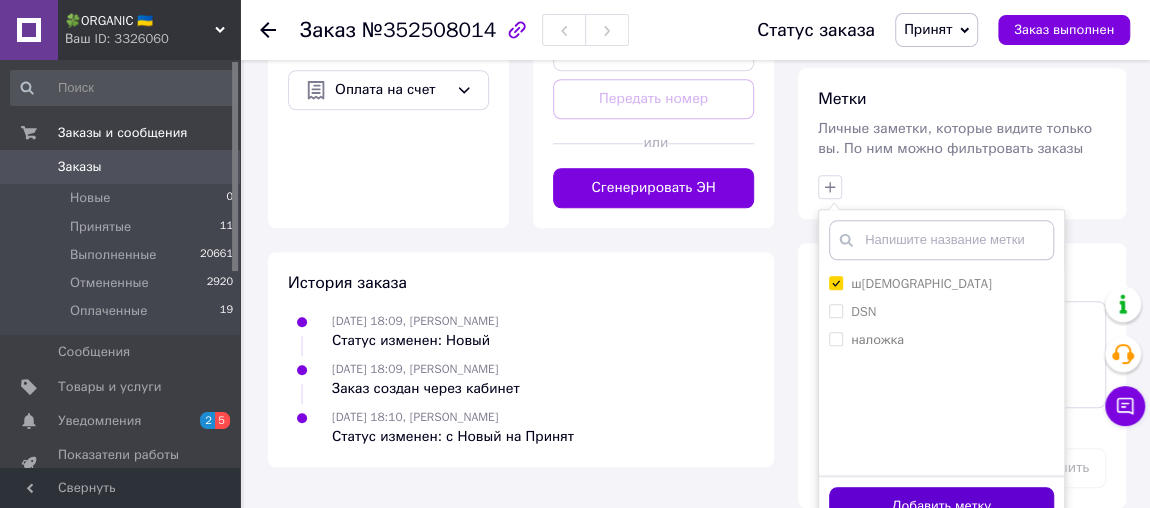 click on "Добавить метку" at bounding box center [941, 506] 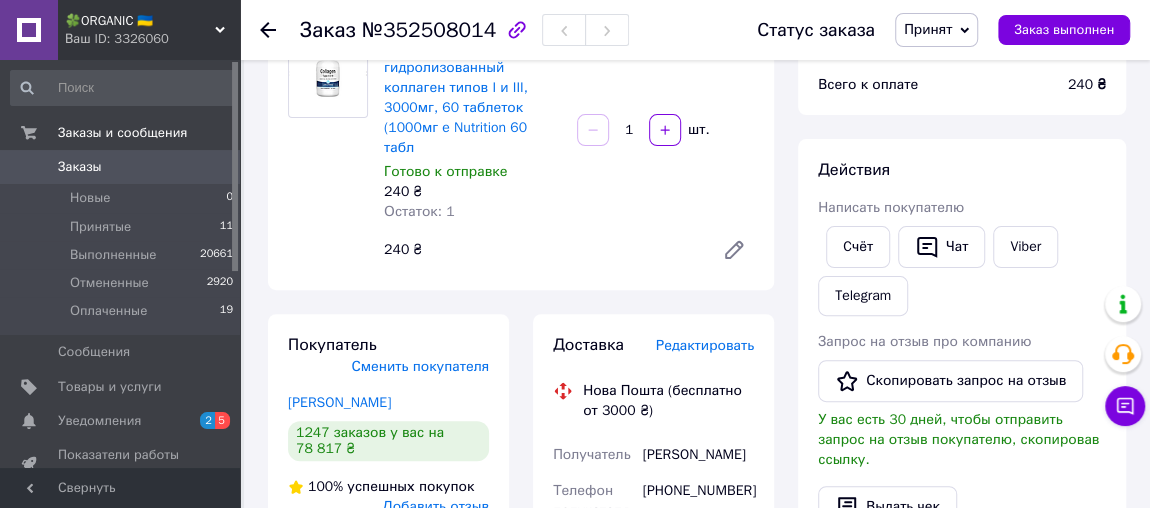 scroll, scrollTop: 0, scrollLeft: 0, axis: both 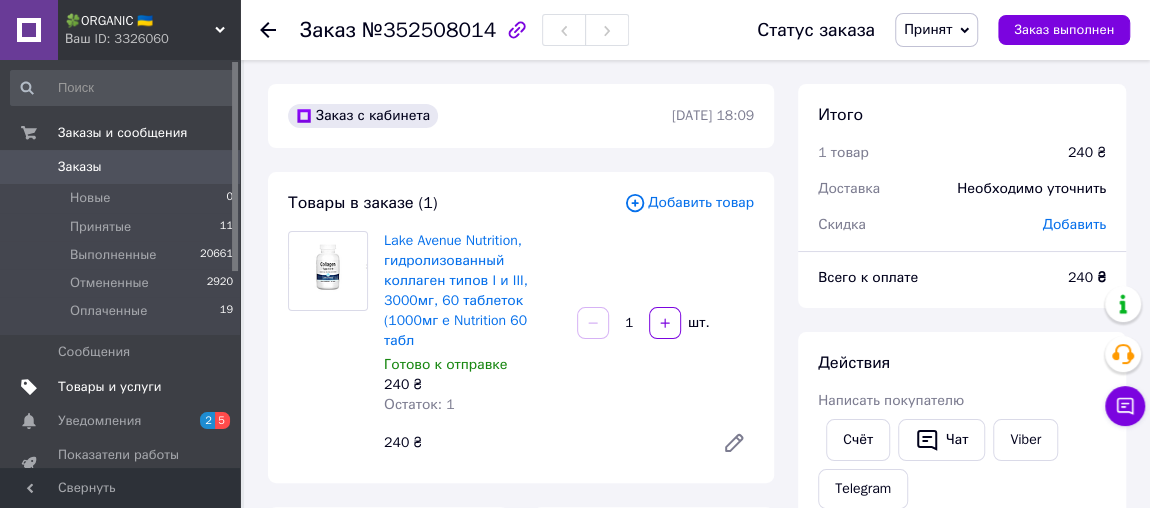 click on "Товары и услуги" at bounding box center [110, 387] 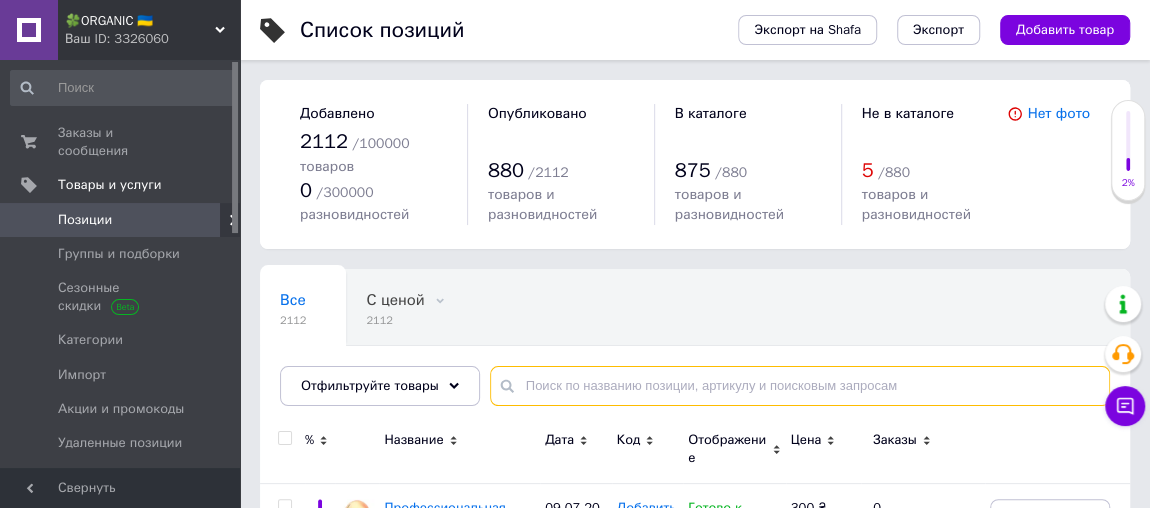 click at bounding box center (800, 386) 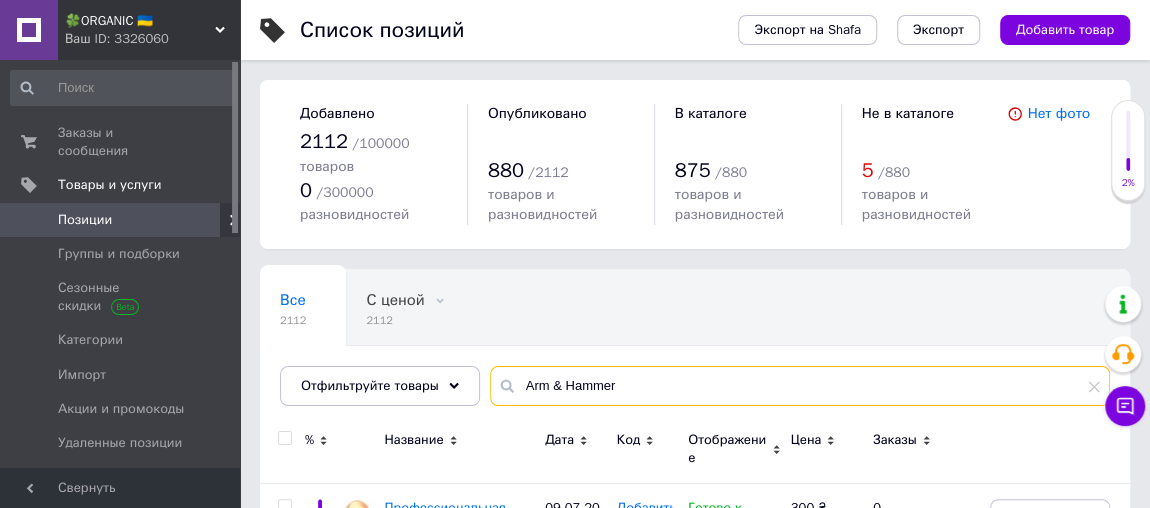 type on "Arm & Hammer" 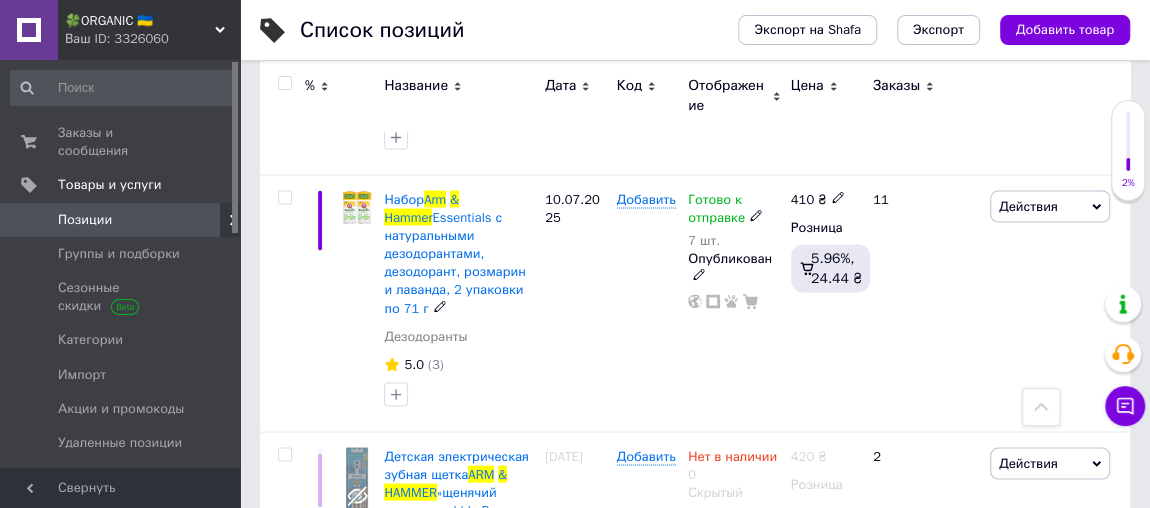 scroll, scrollTop: 1778, scrollLeft: 0, axis: vertical 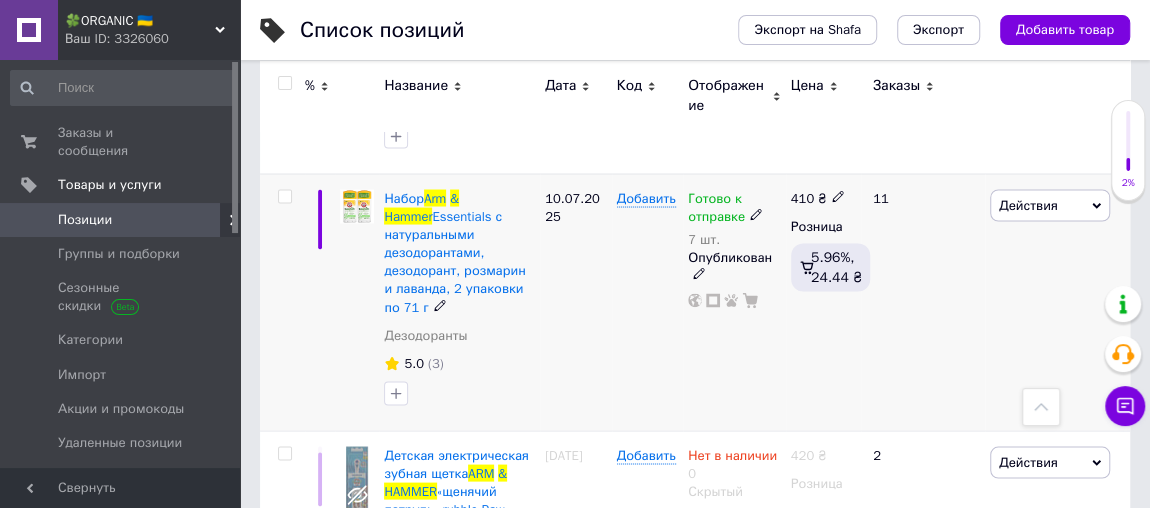 click 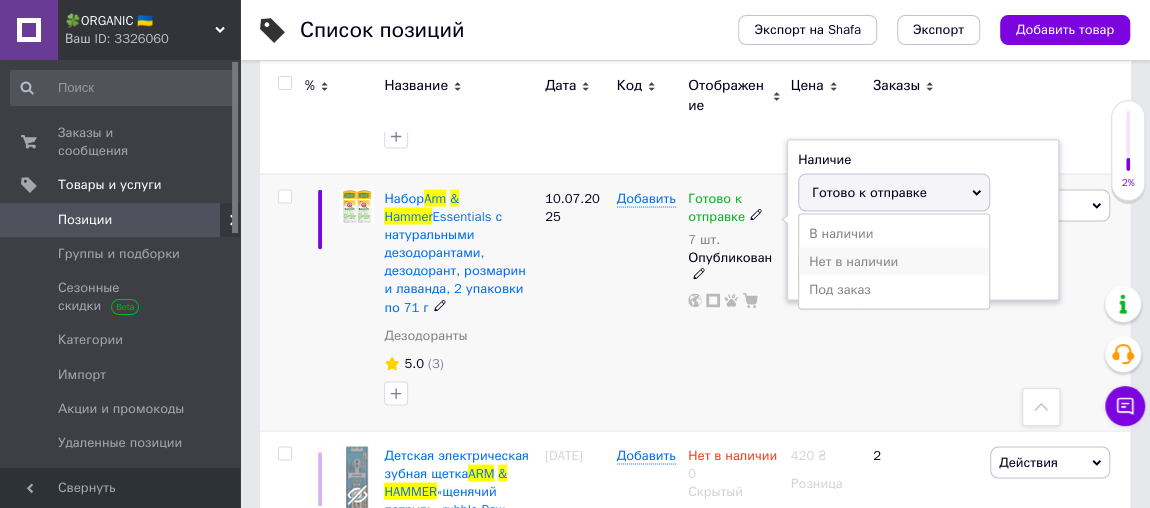 click on "Нет в наличии" at bounding box center [894, 261] 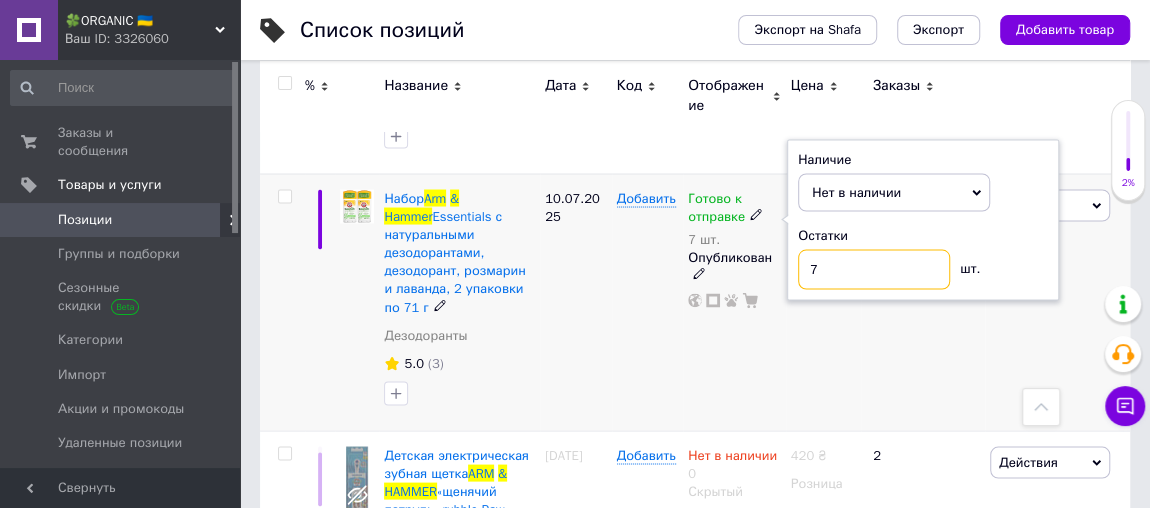 click on "7" at bounding box center [874, 269] 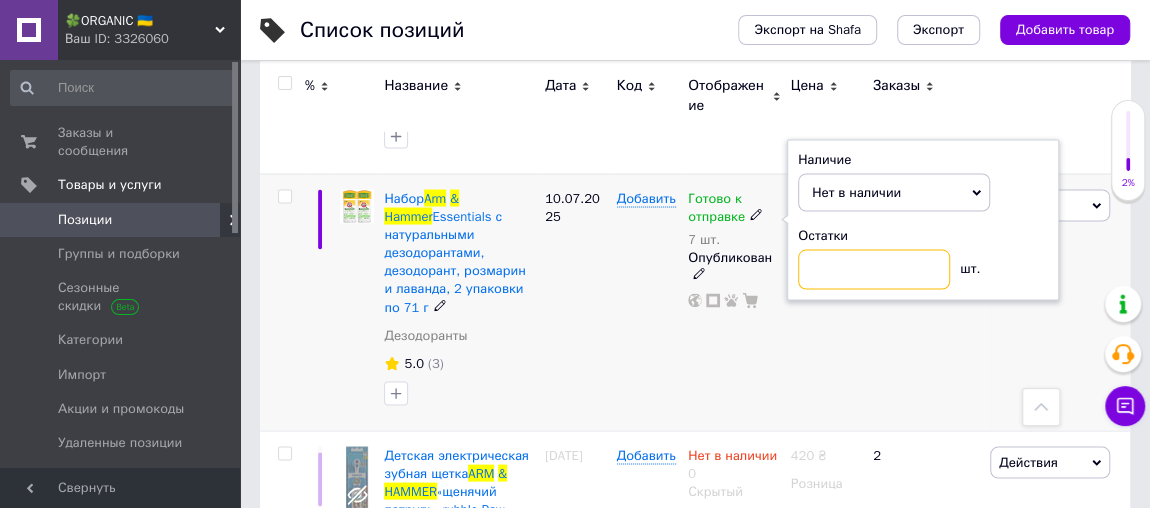 type 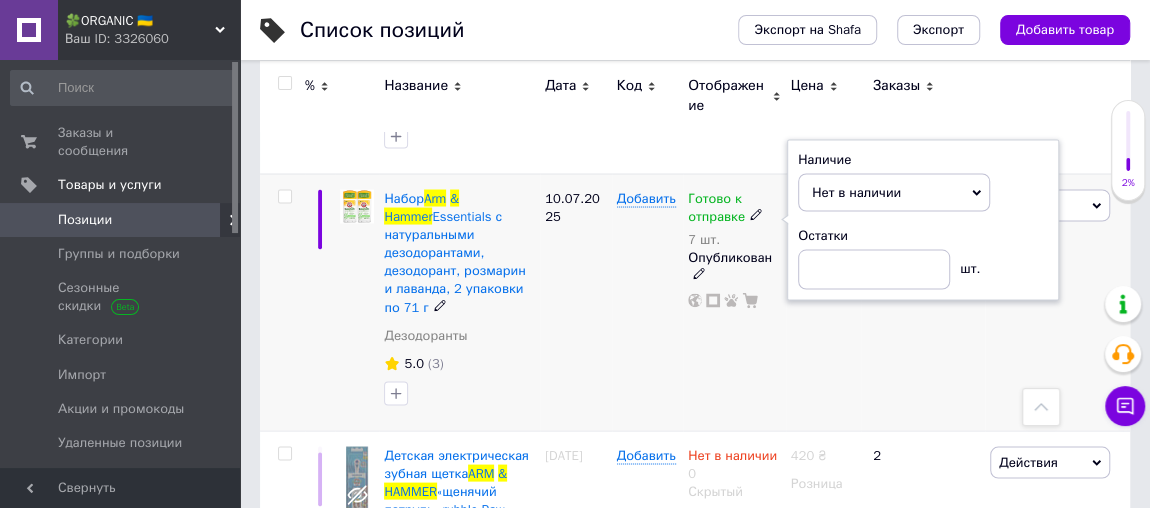click on "Добавить" at bounding box center (648, 301) 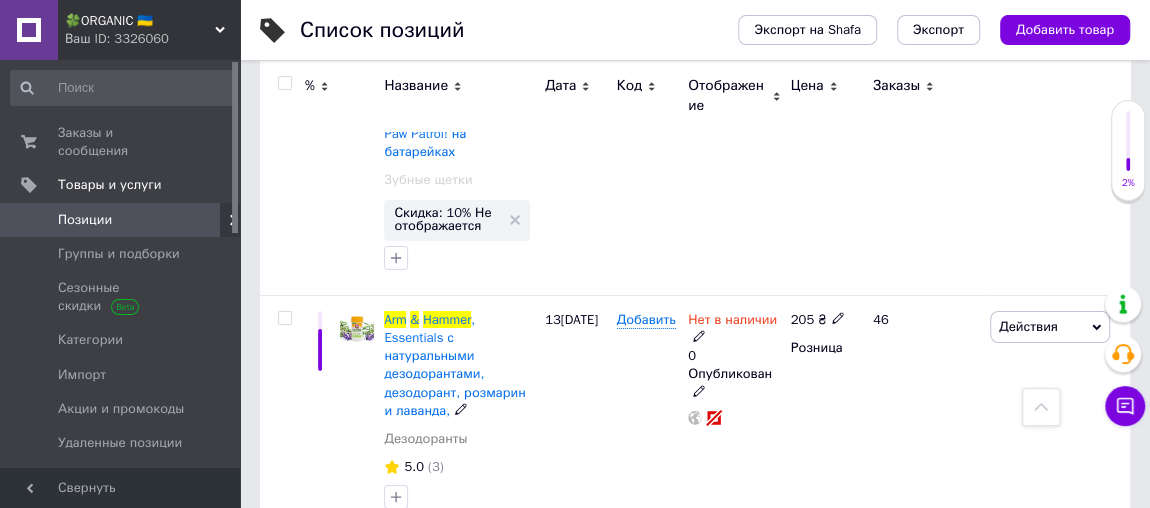 scroll, scrollTop: 3568, scrollLeft: 0, axis: vertical 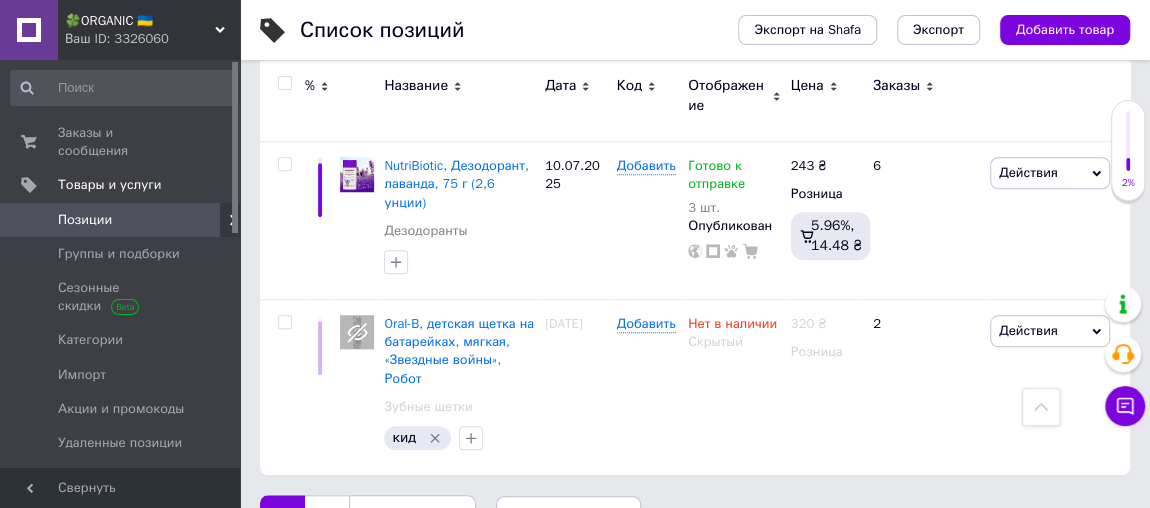click on "Следующая" at bounding box center (412, 516) 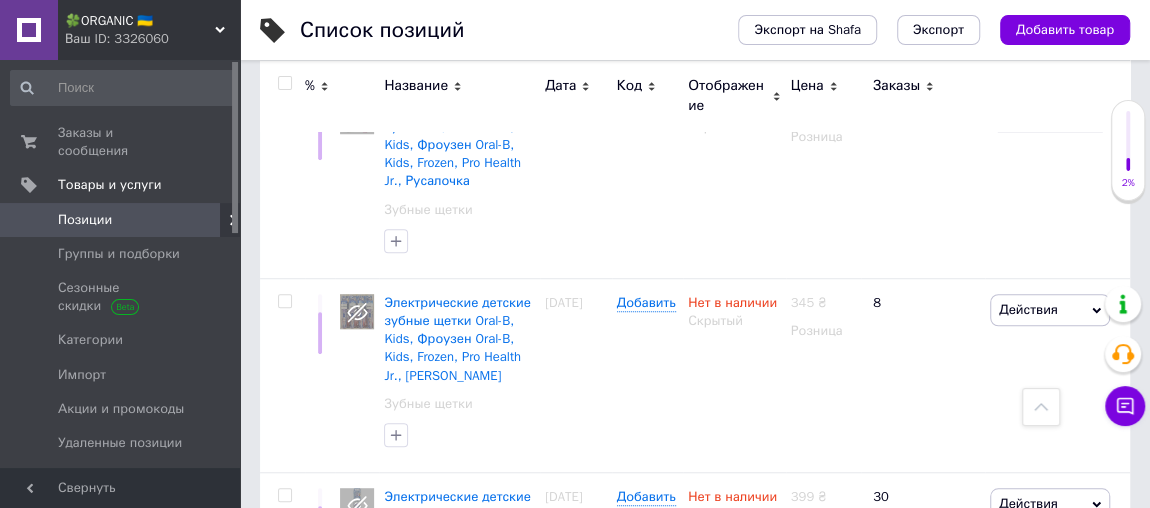 scroll, scrollTop: 0, scrollLeft: 0, axis: both 